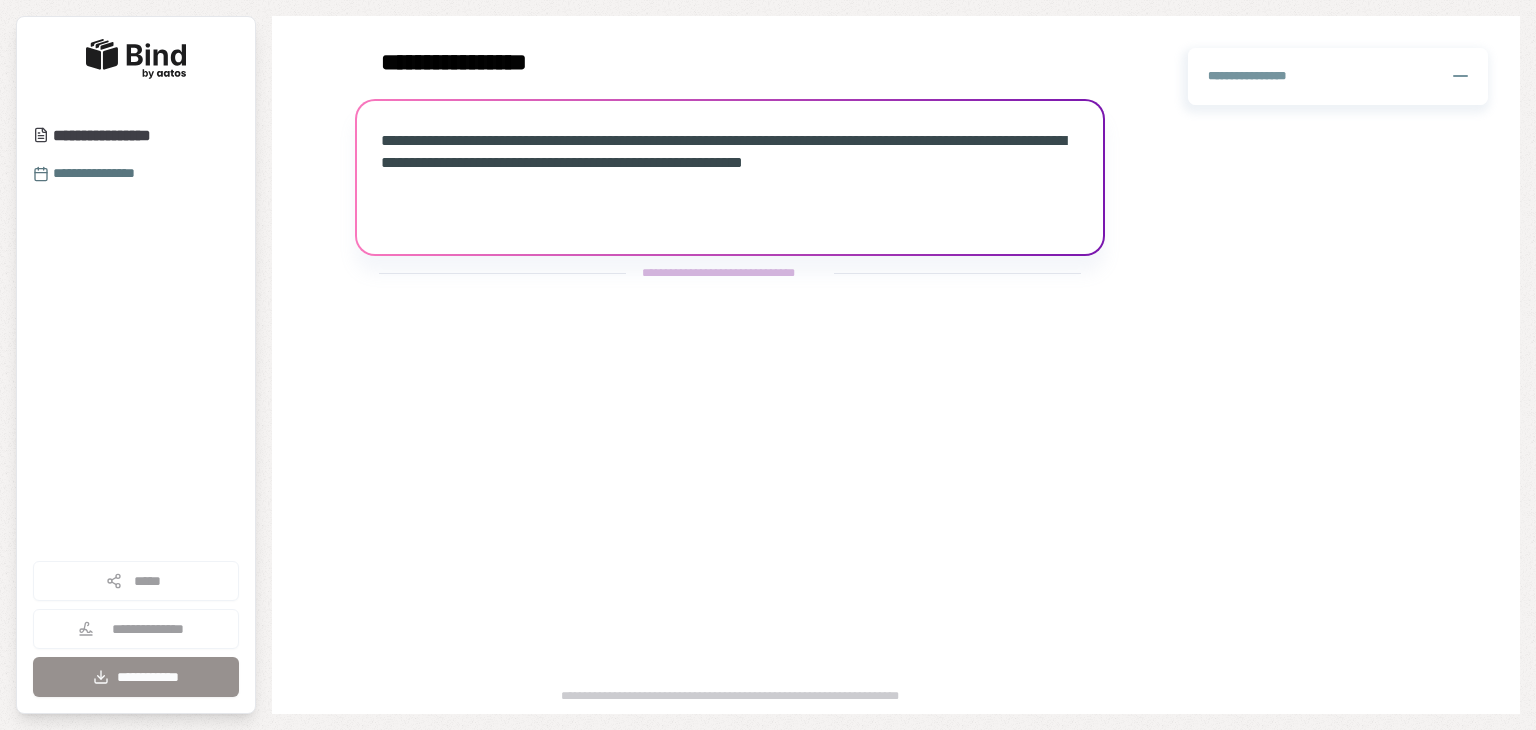 scroll, scrollTop: 0, scrollLeft: 0, axis: both 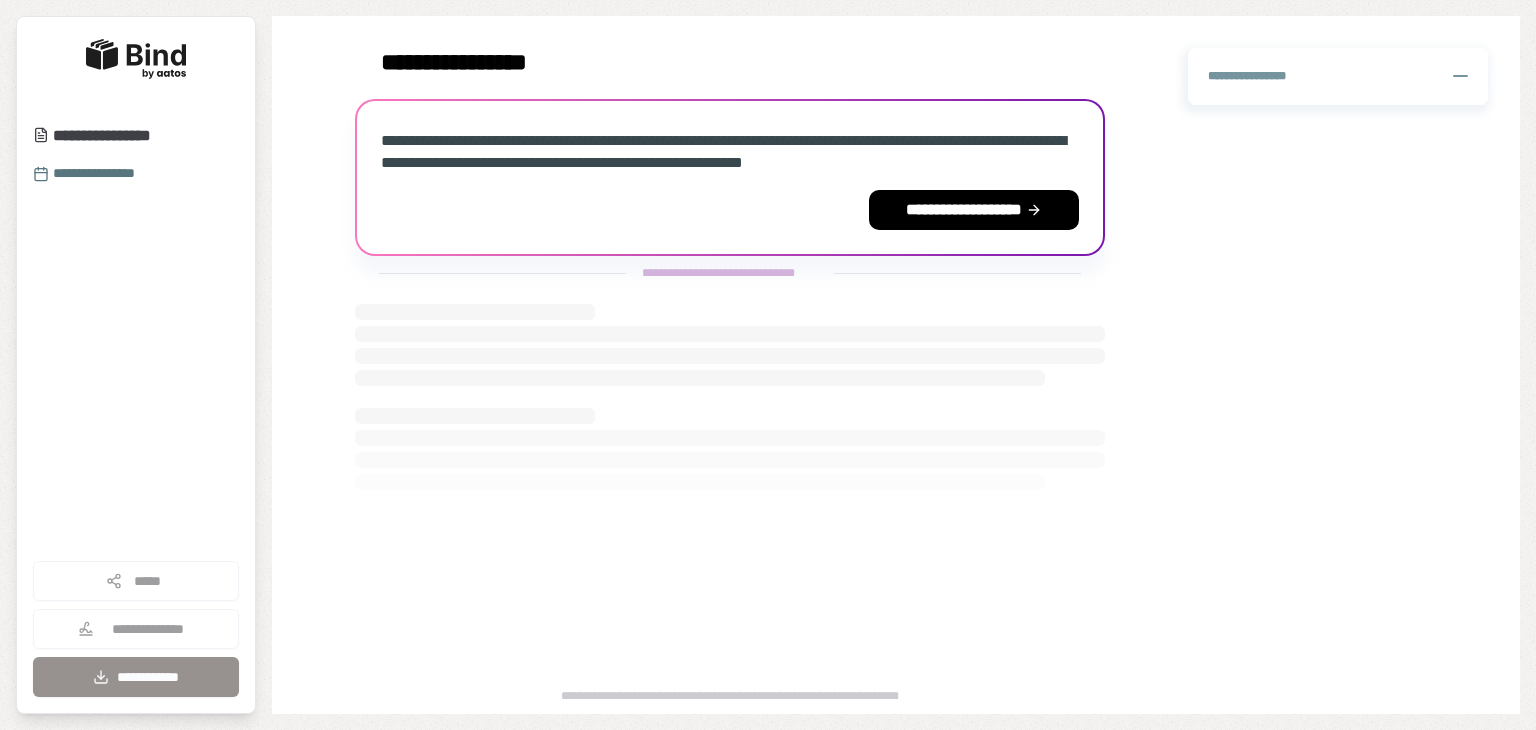 click on "**********" at bounding box center (730, 210) 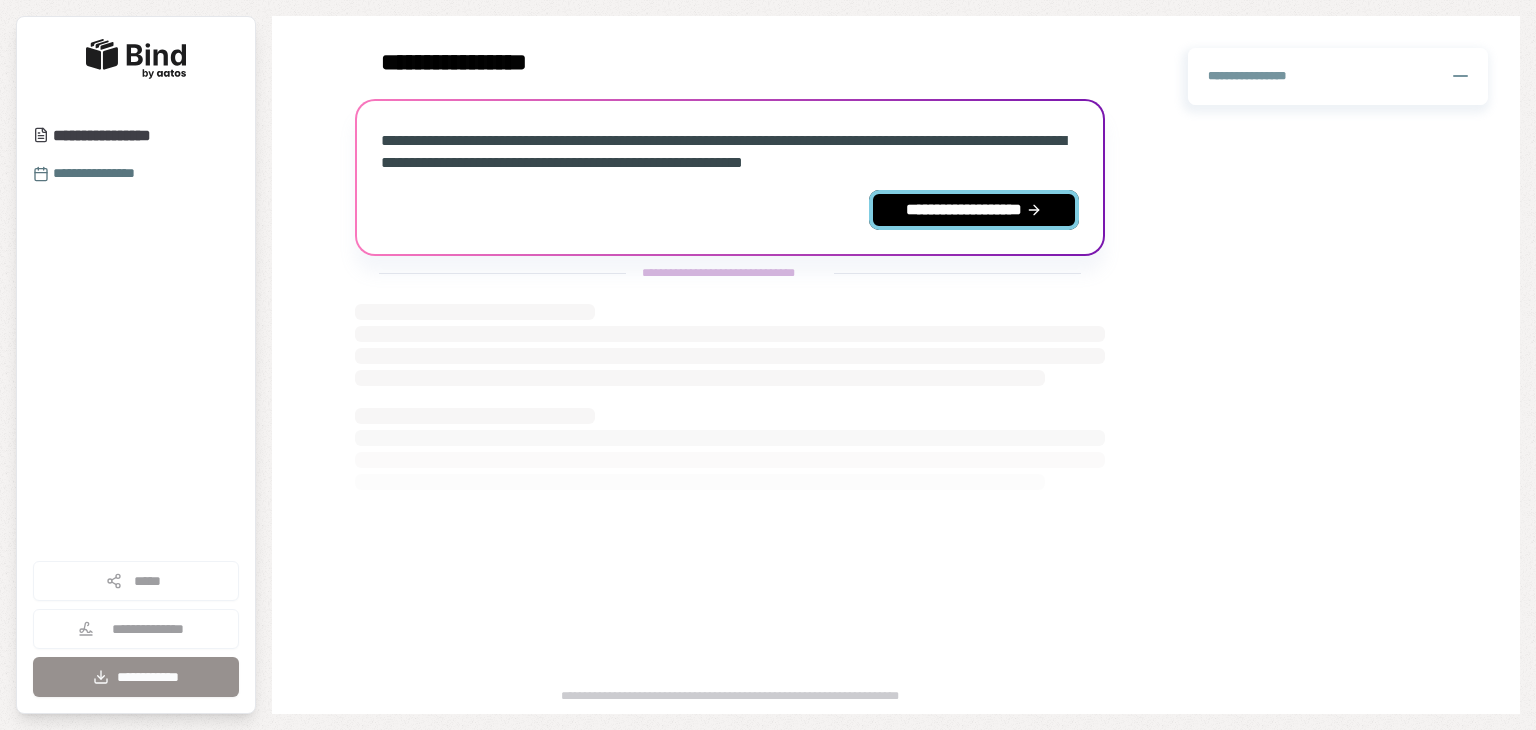 click on "**********" at bounding box center [974, 210] 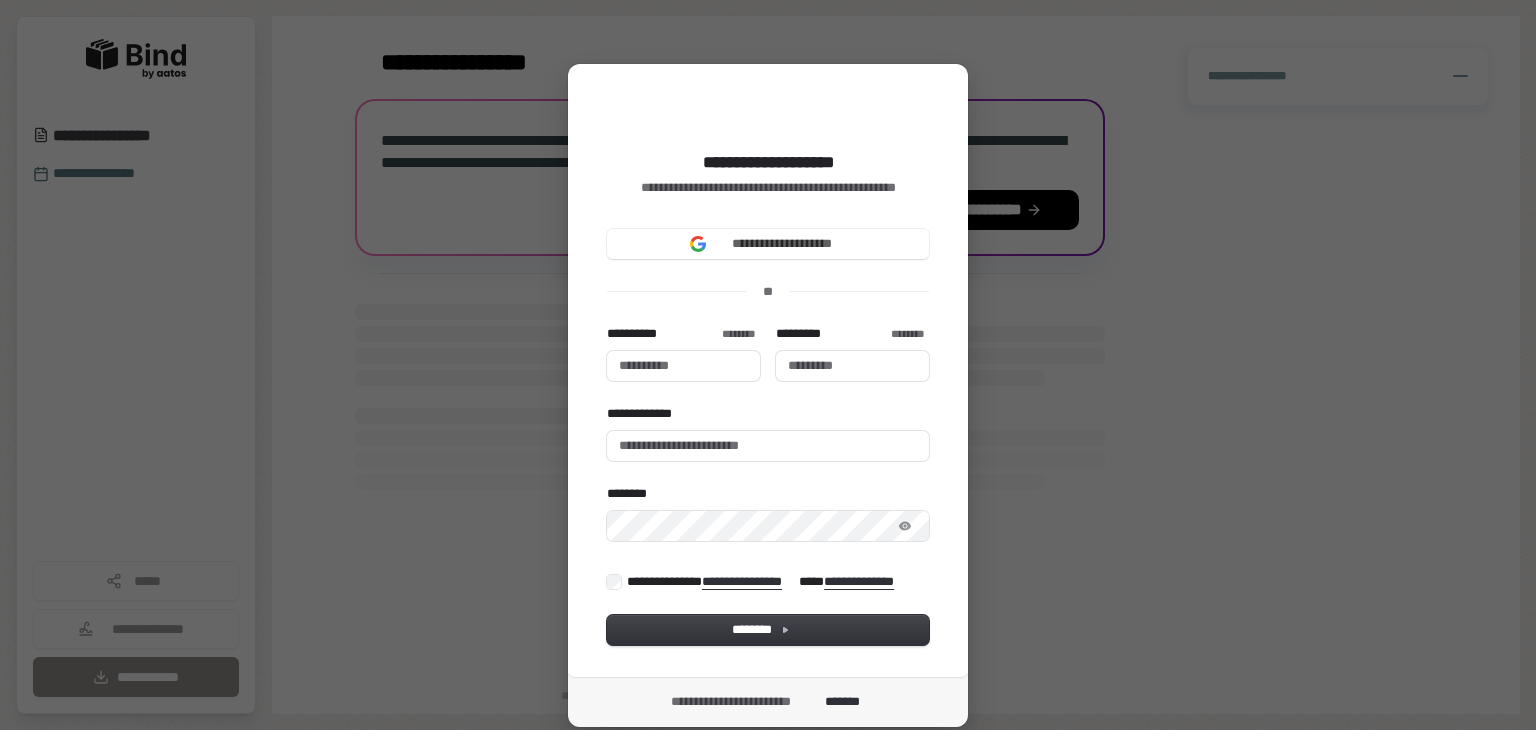 type 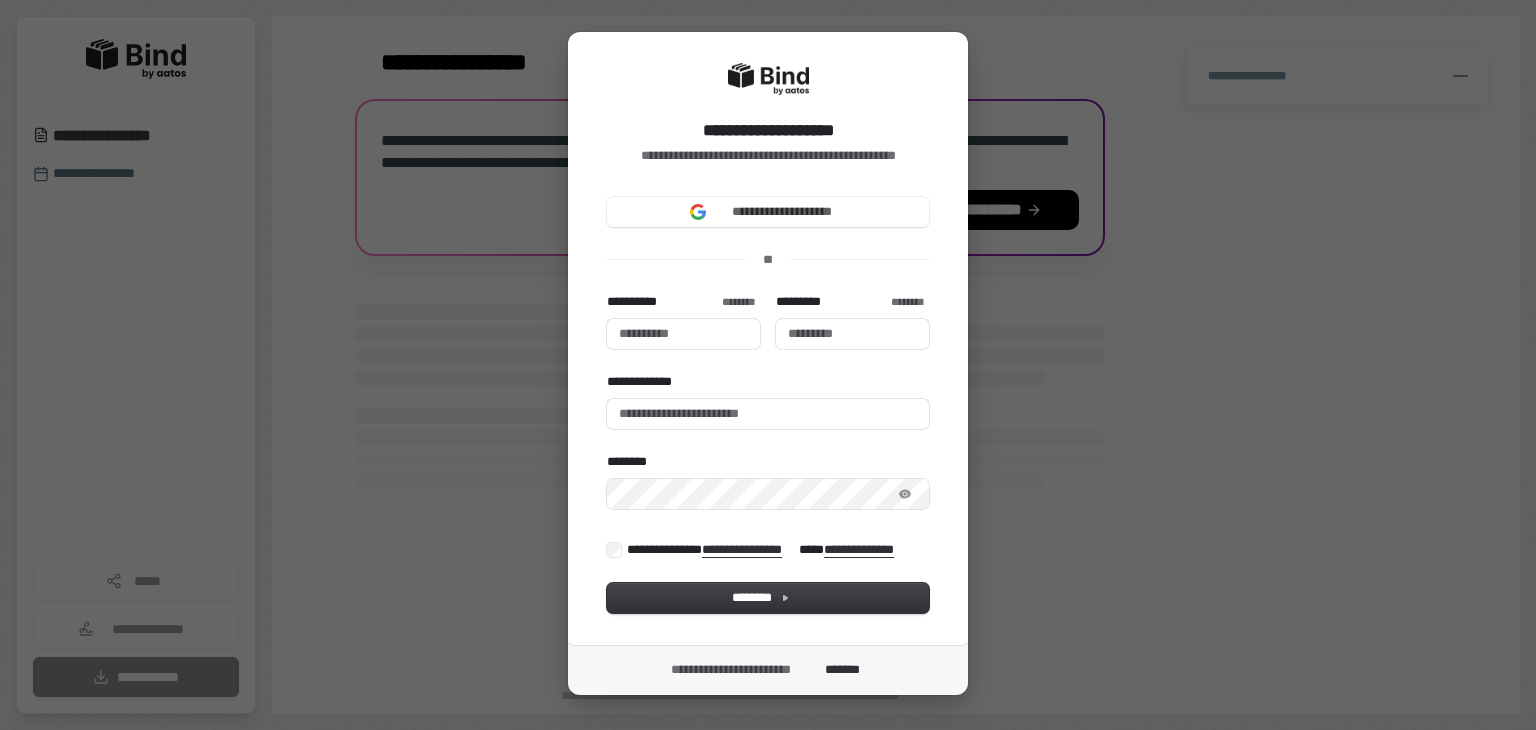 scroll, scrollTop: 61, scrollLeft: 0, axis: vertical 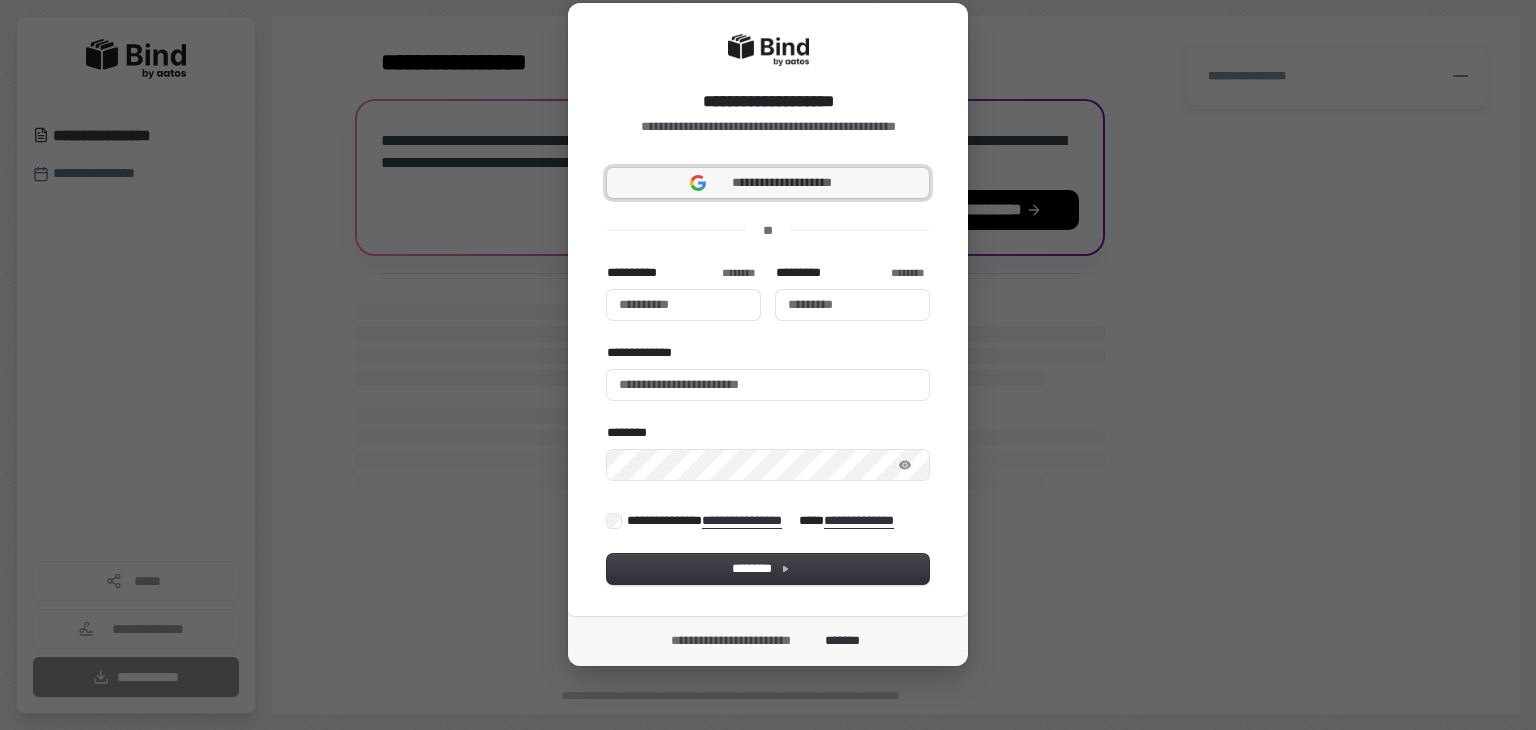 click on "**********" at bounding box center [782, 183] 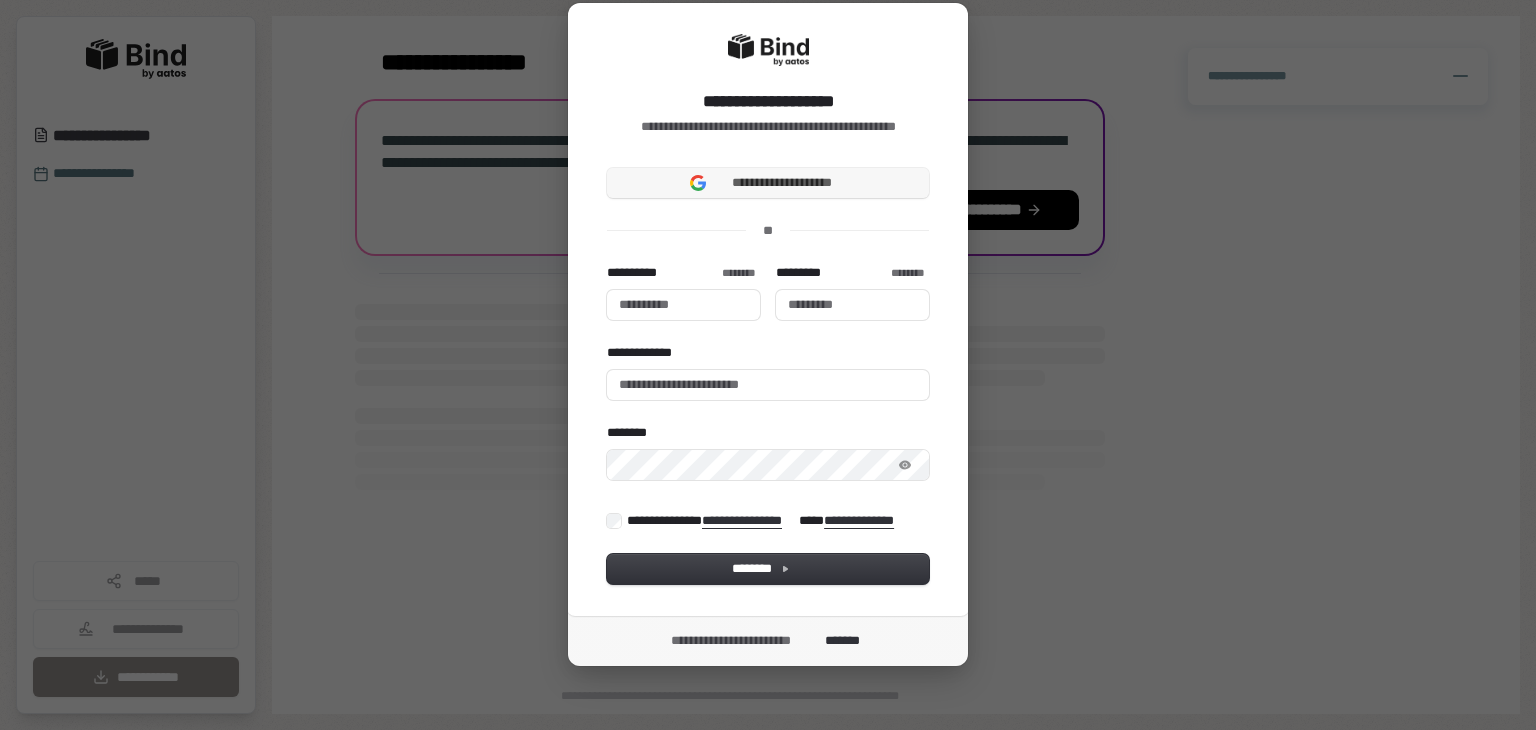 type 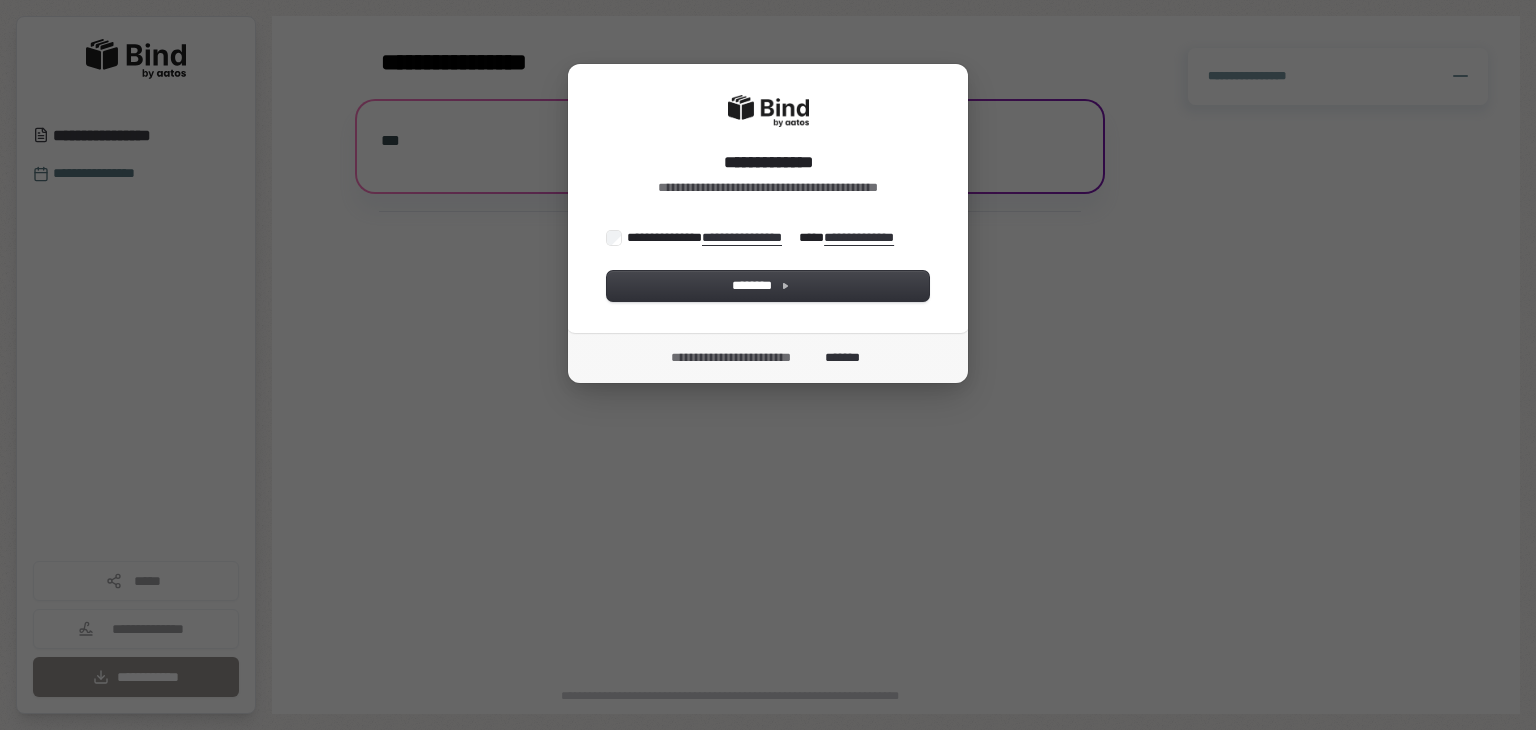 scroll, scrollTop: 0, scrollLeft: 0, axis: both 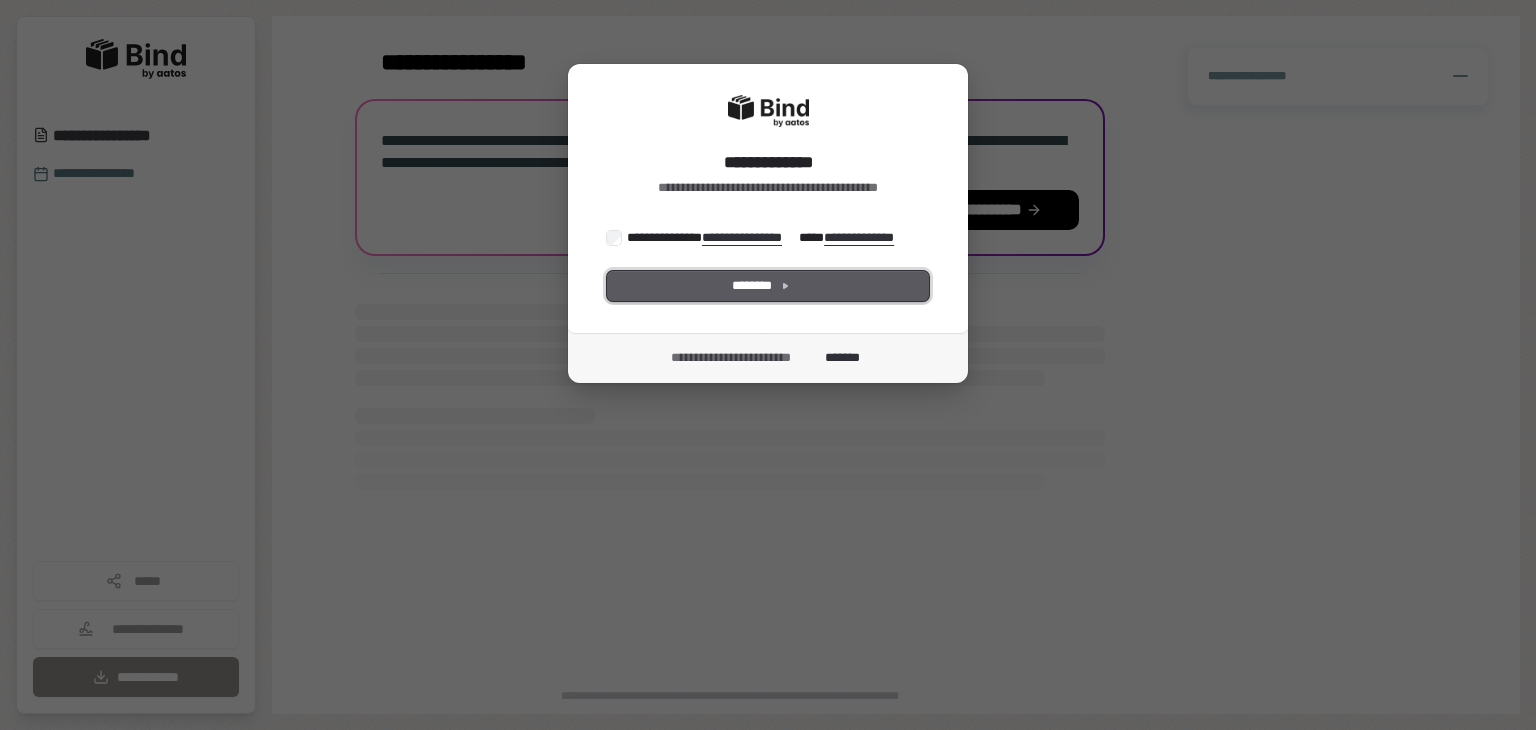 click on "********" at bounding box center (768, 286) 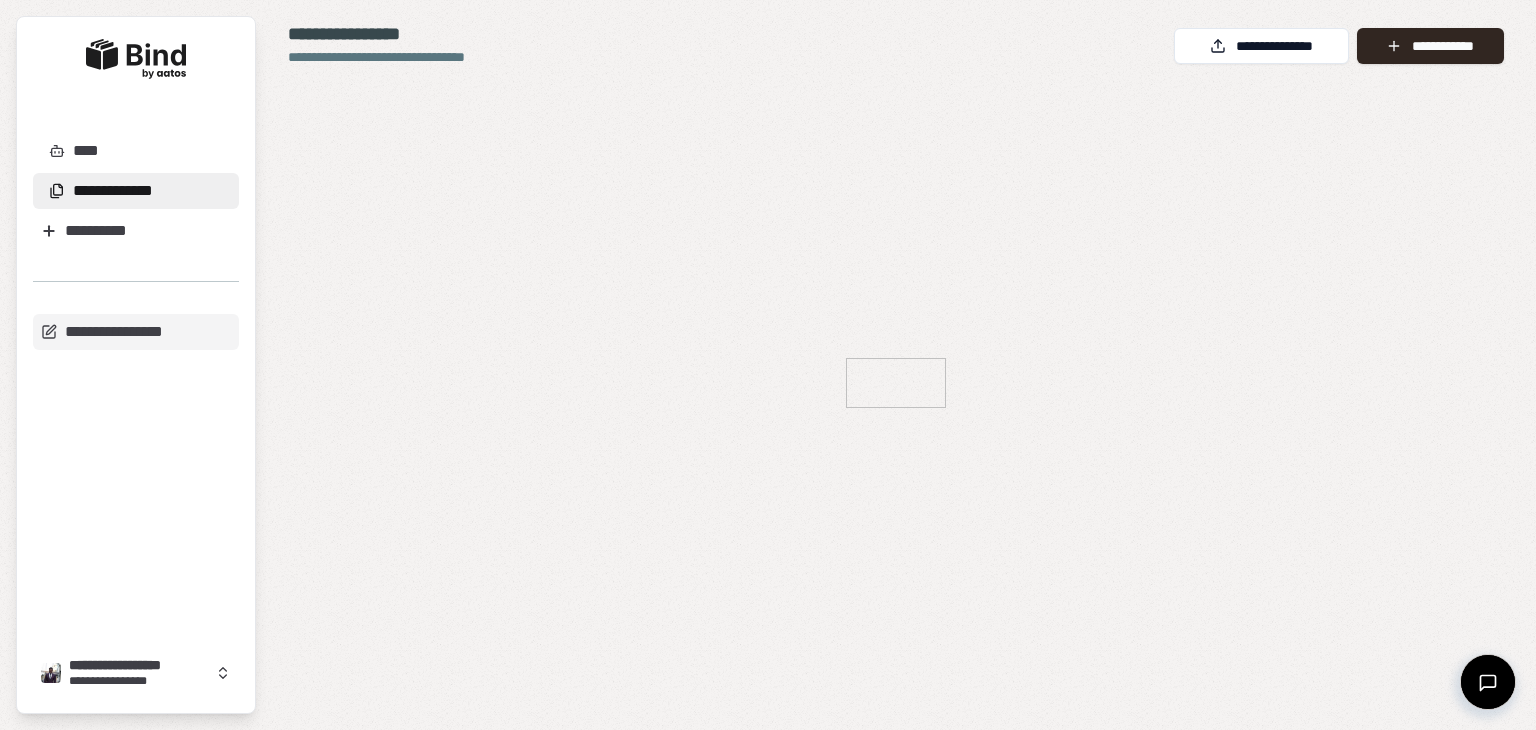 scroll, scrollTop: 0, scrollLeft: 0, axis: both 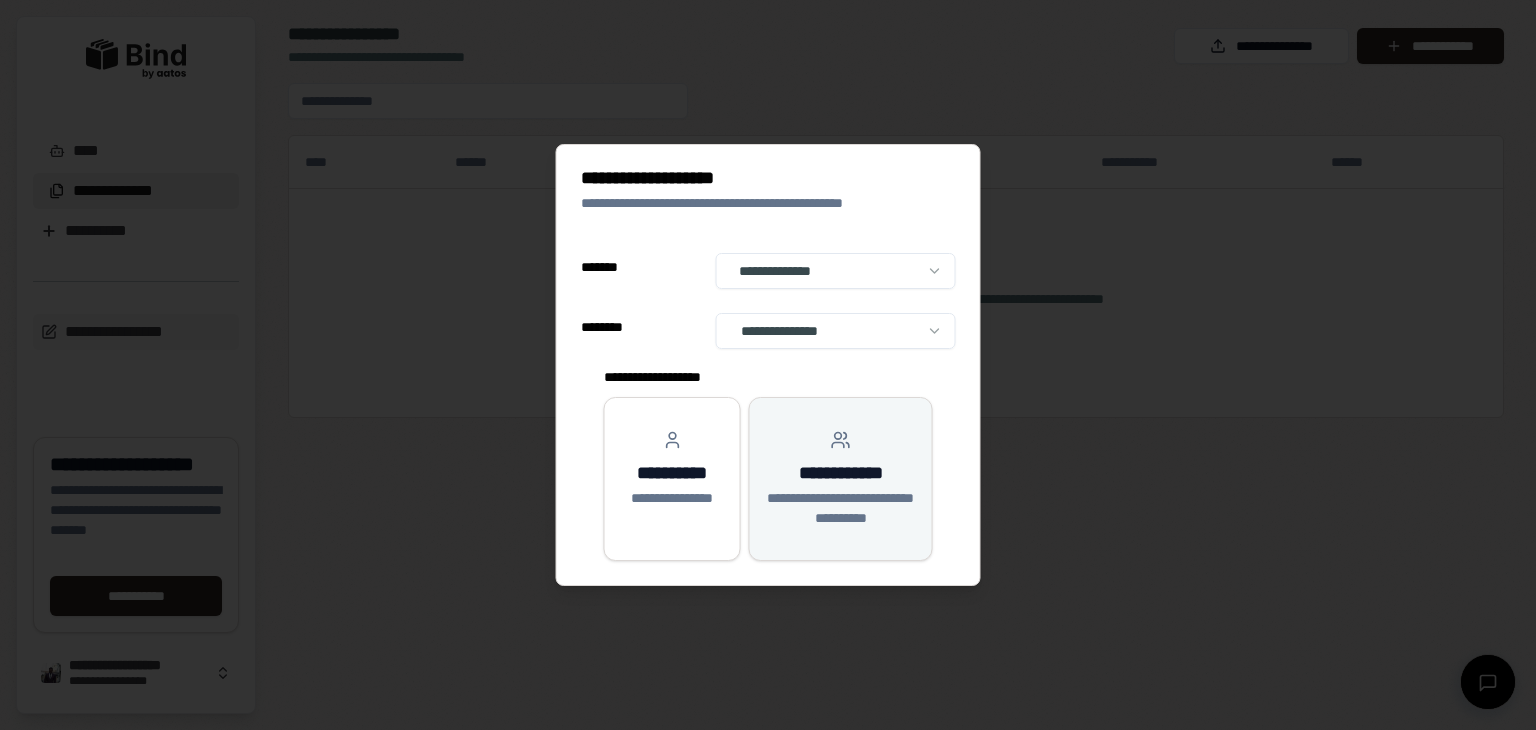 select on "**" 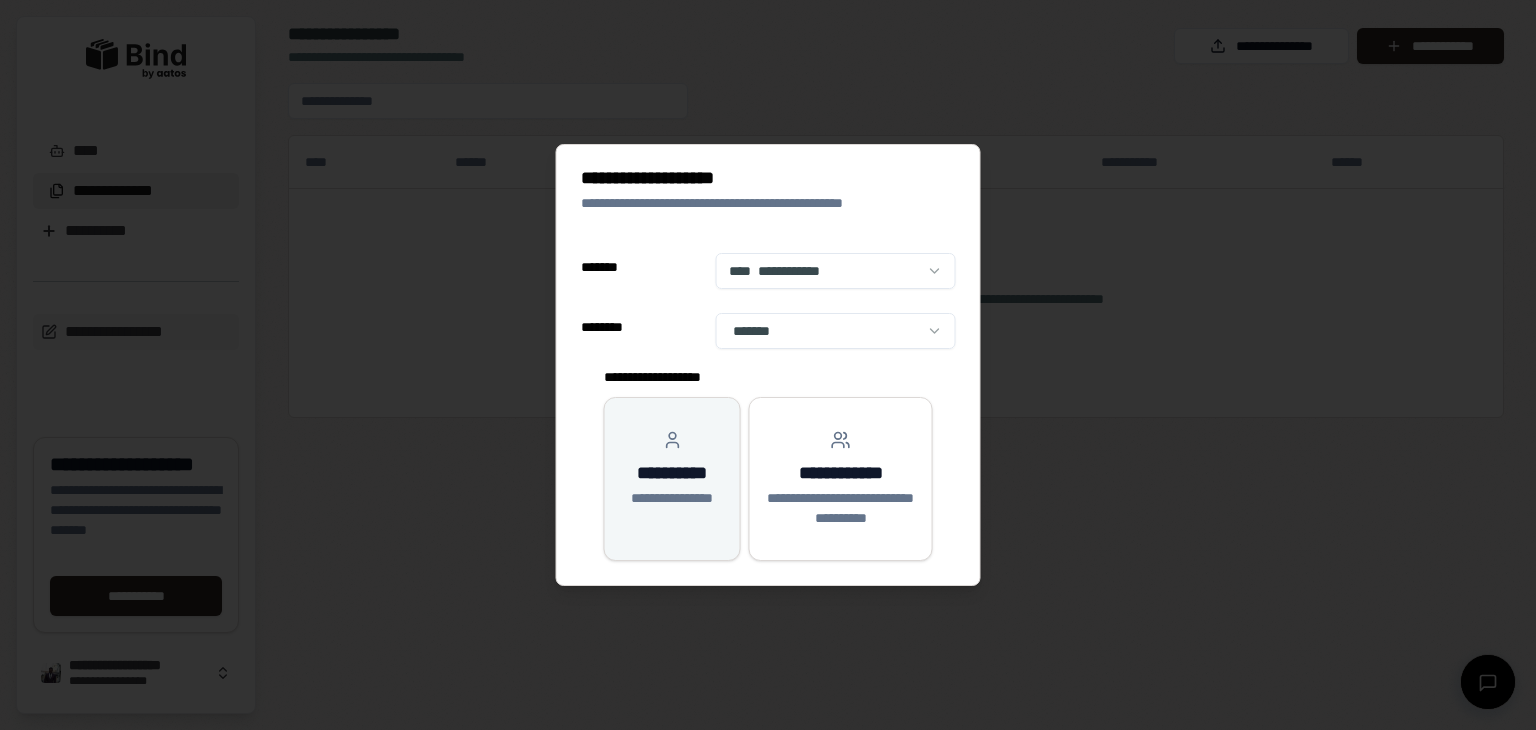 click on "**********" at bounding box center [672, 469] 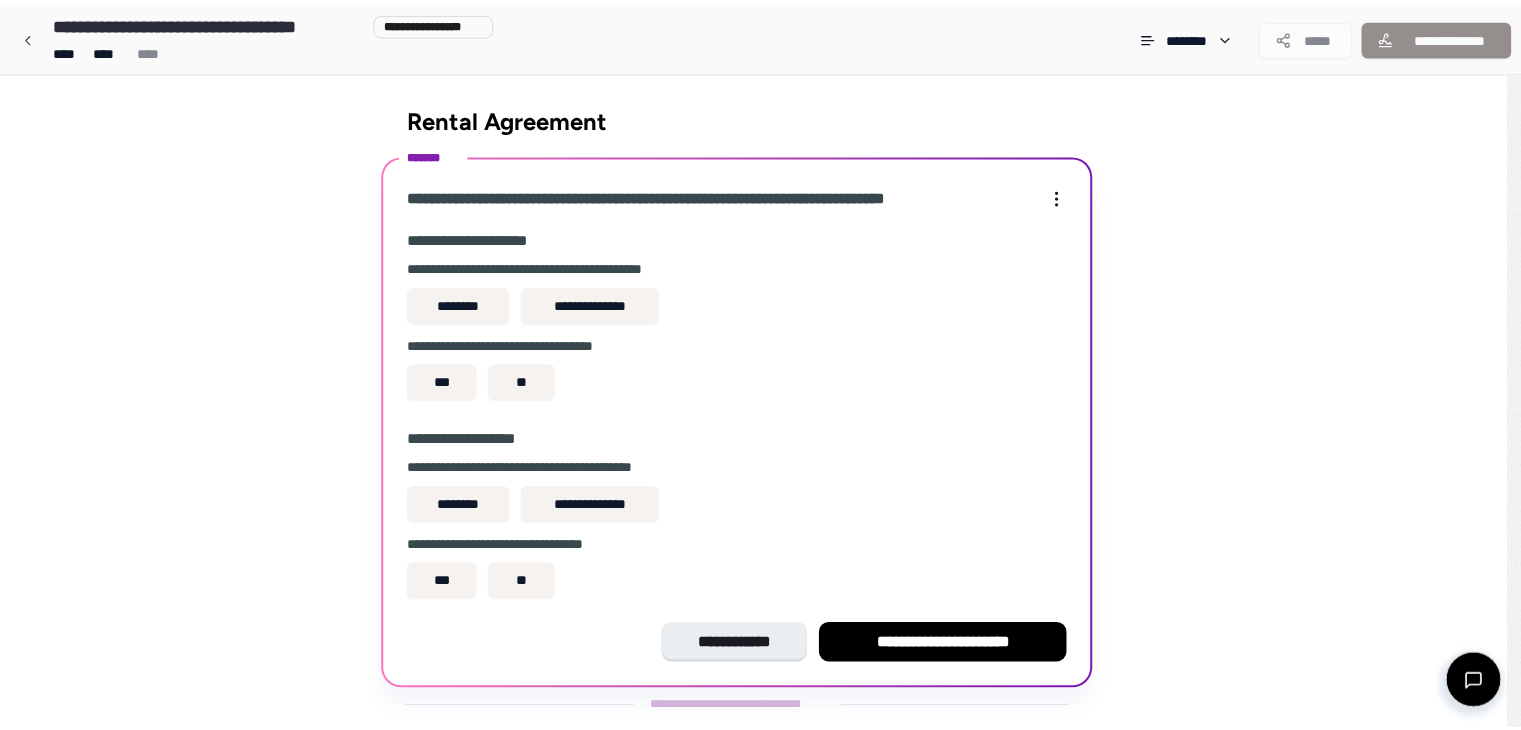 scroll, scrollTop: 37, scrollLeft: 0, axis: vertical 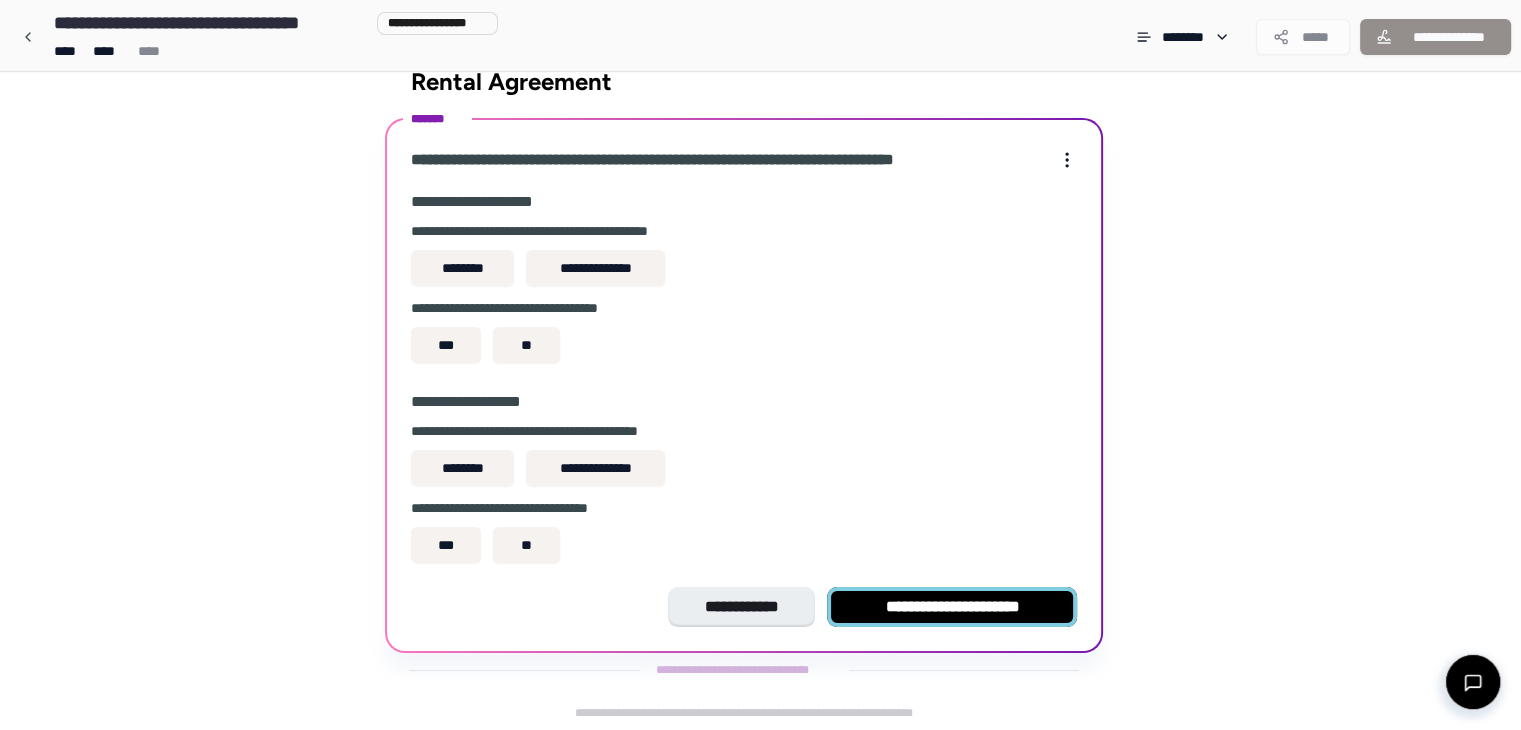 click on "**********" at bounding box center [952, 607] 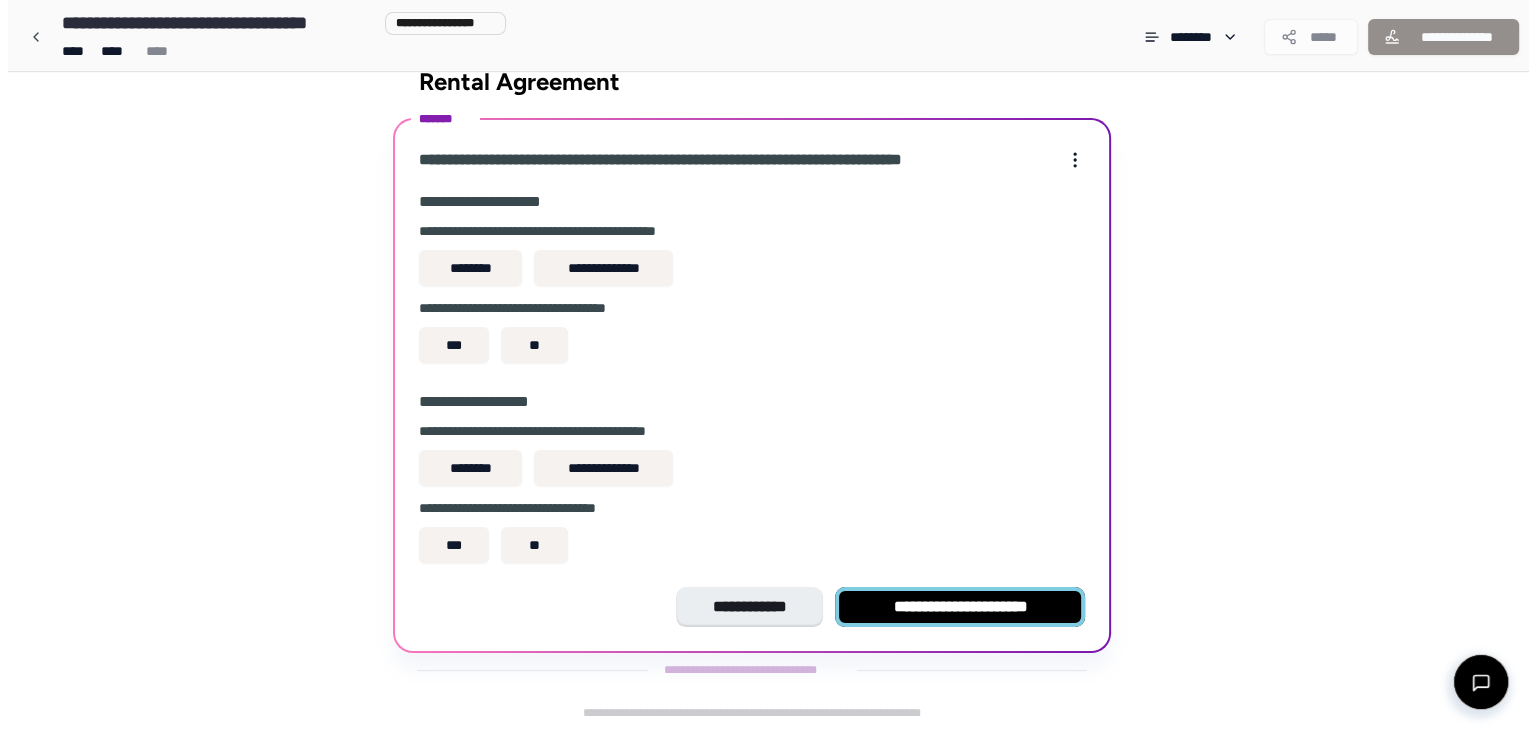 scroll, scrollTop: 0, scrollLeft: 0, axis: both 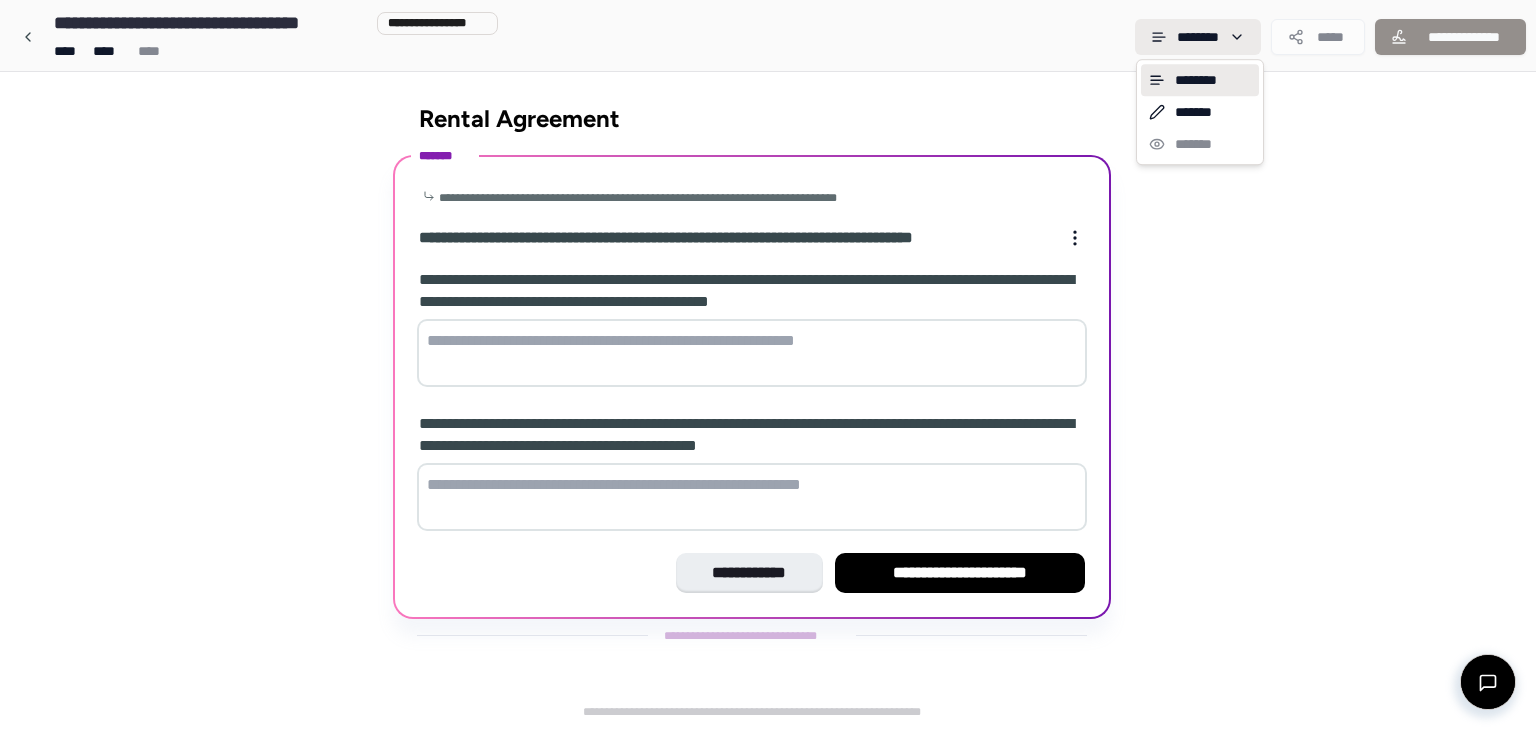 click on "**********" at bounding box center (768, 365) 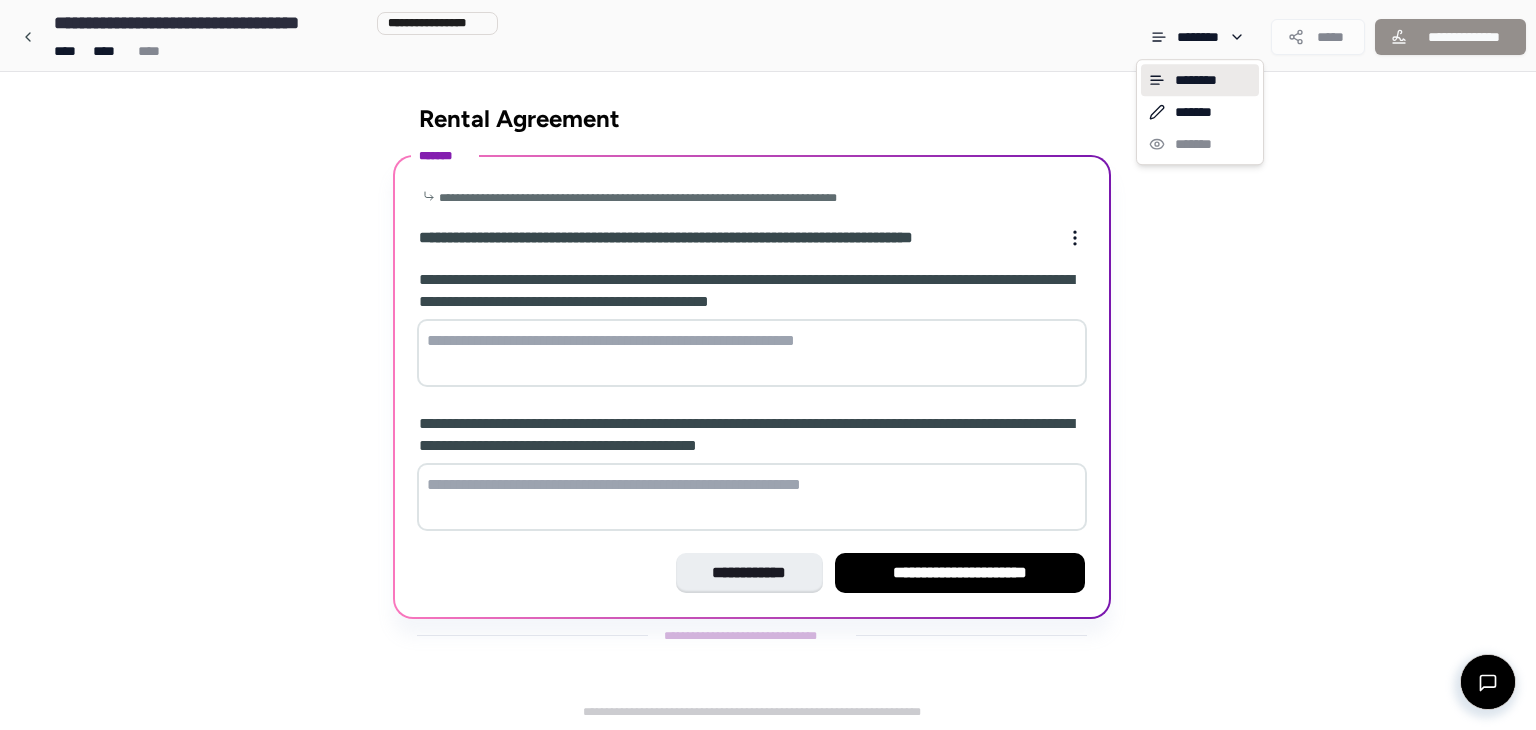 click on "**********" at bounding box center (768, 365) 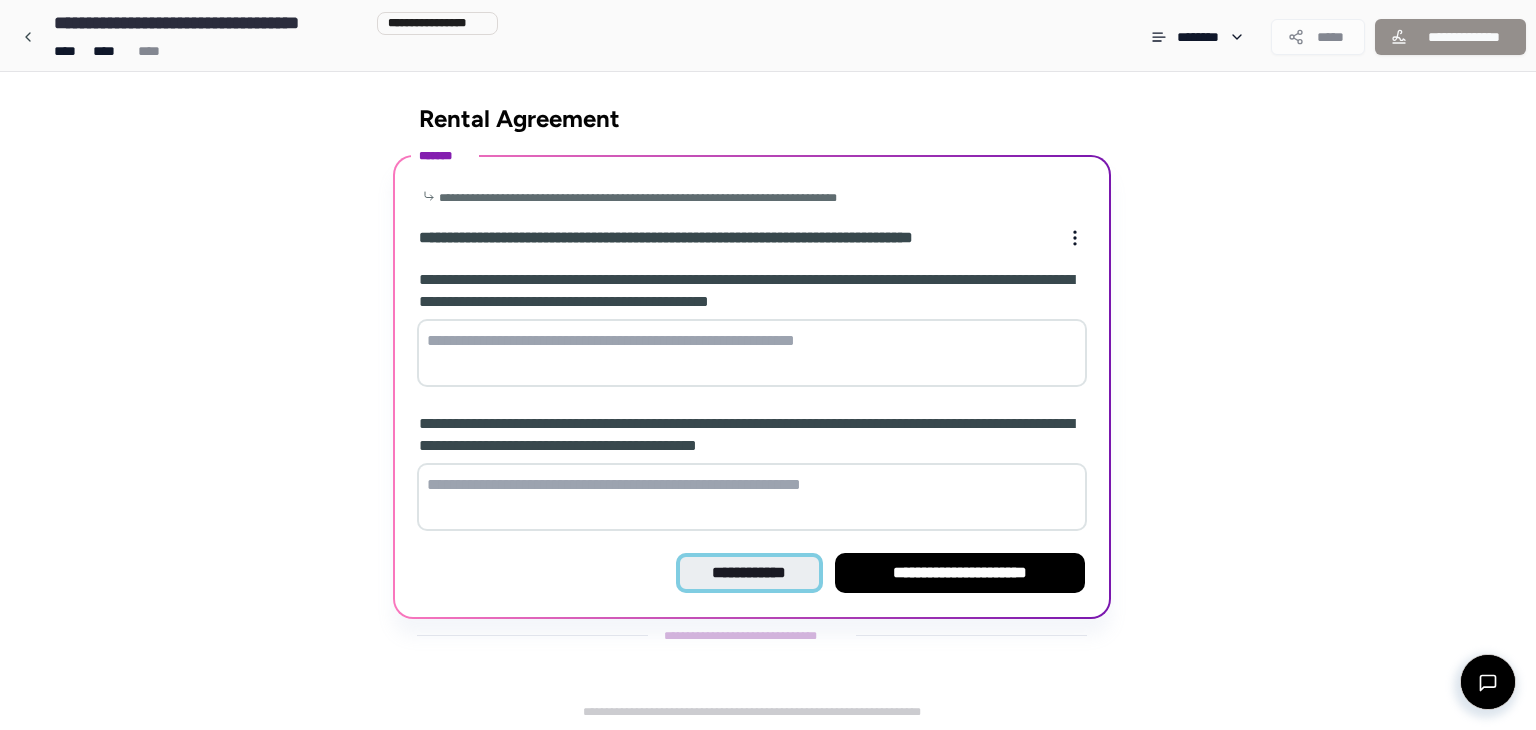 click on "**********" at bounding box center (749, 573) 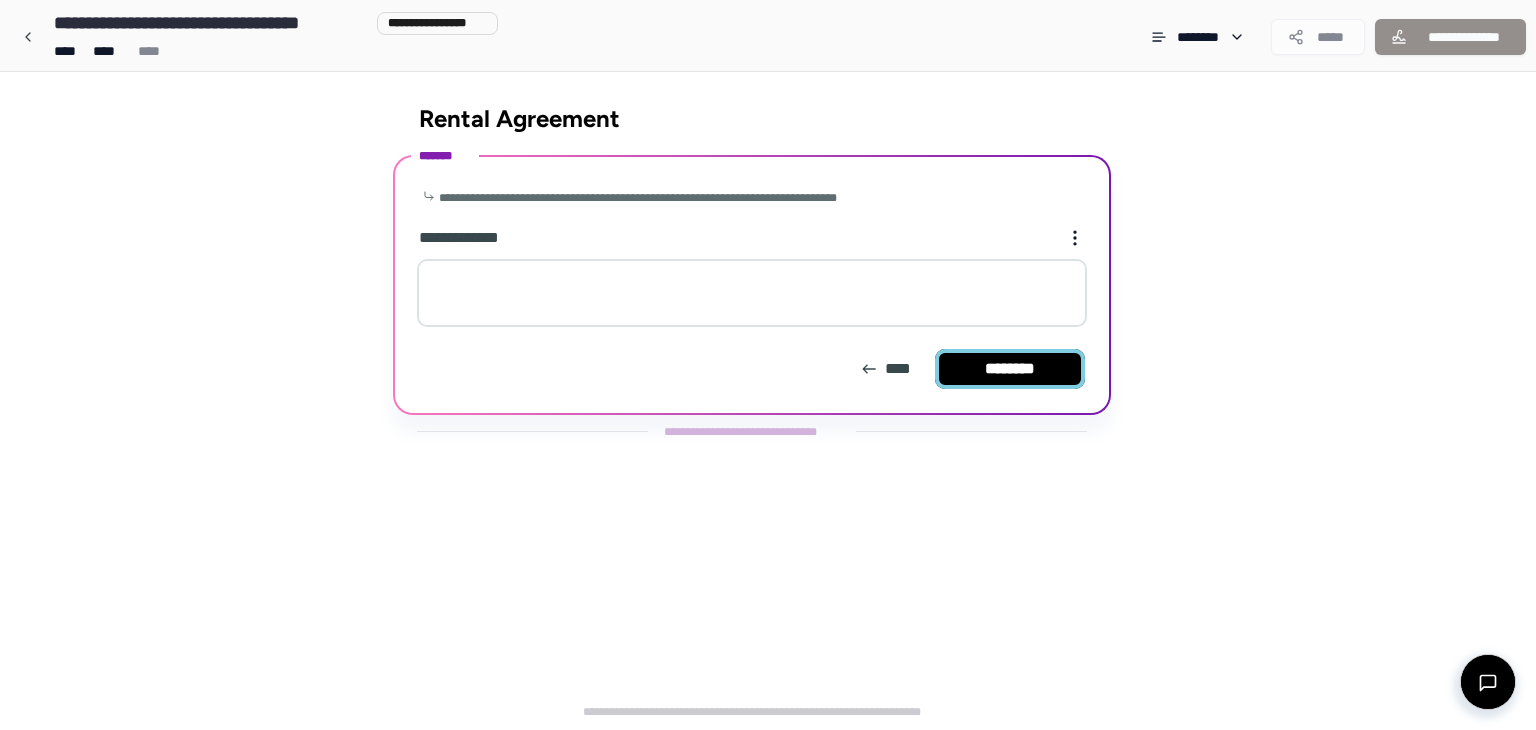 click on "********" at bounding box center [1010, 369] 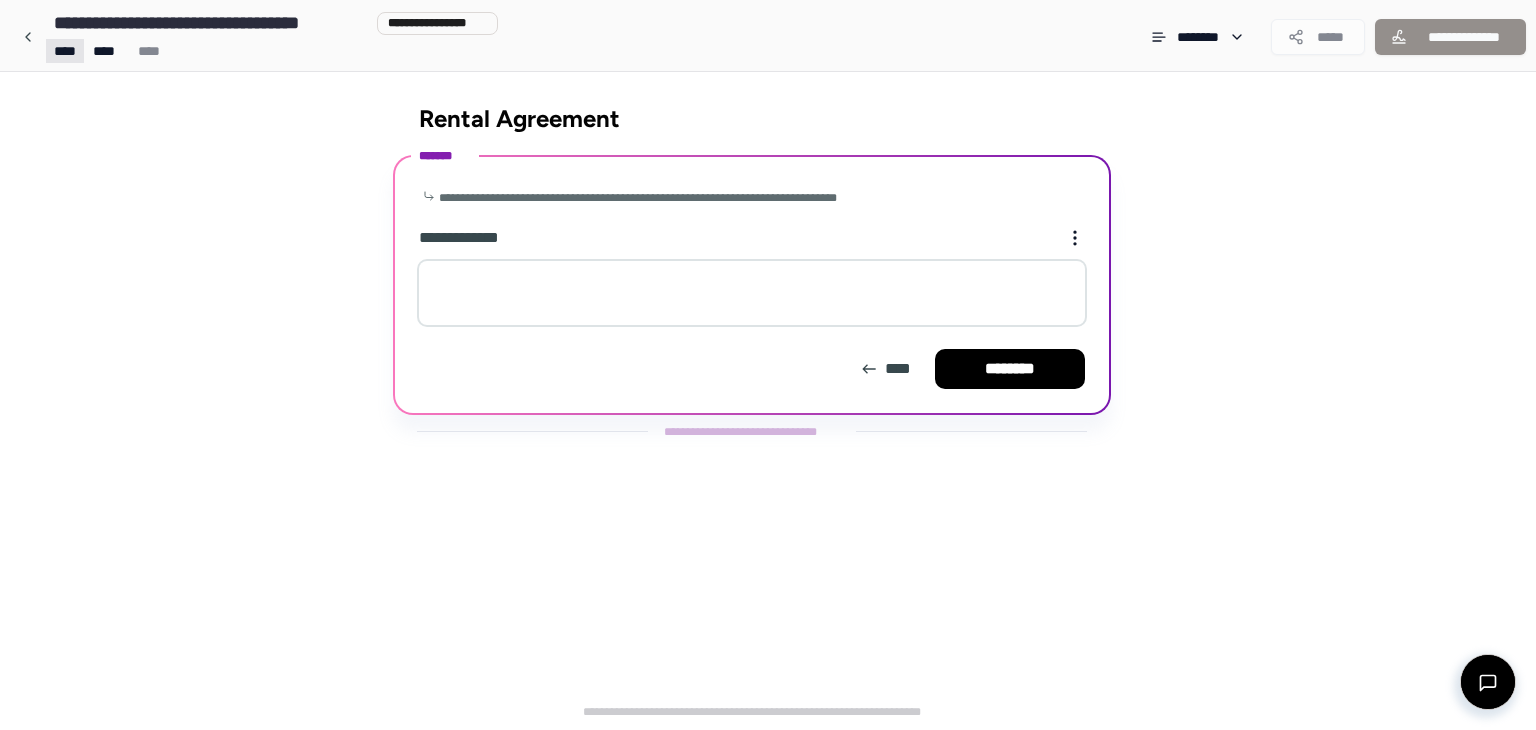 click on "**********" at bounding box center (768, 365) 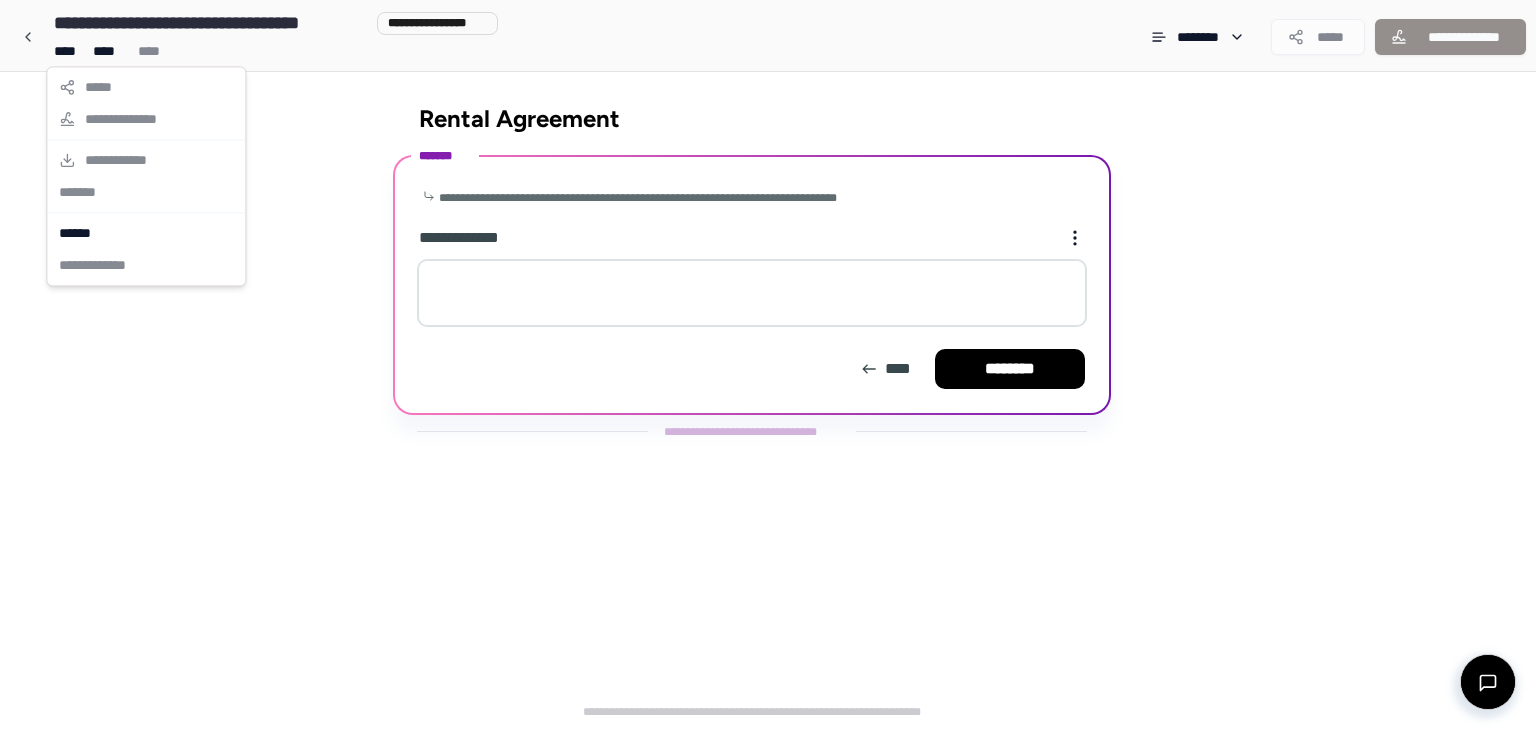 click on "**********" at bounding box center (768, 365) 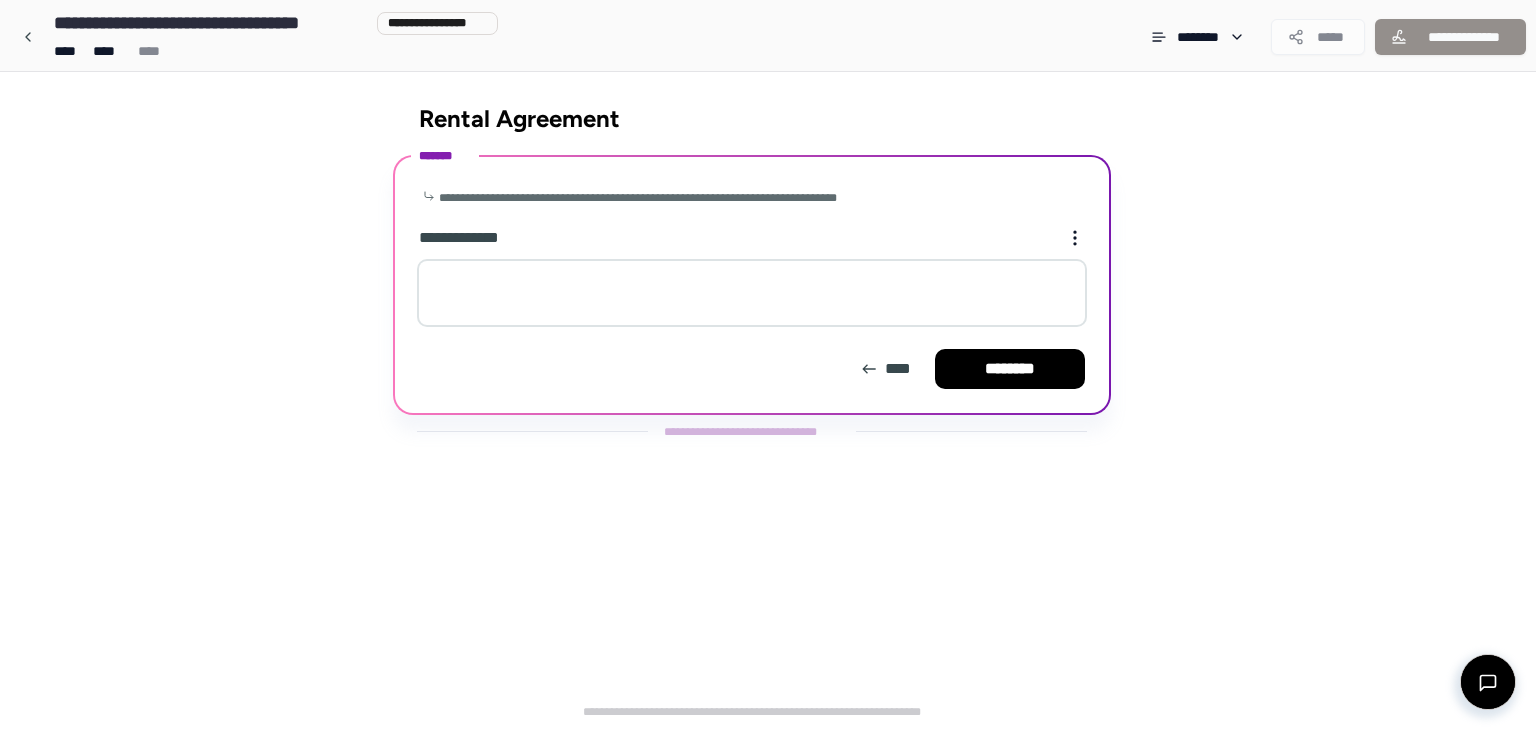 click on "**********" at bounding box center [210, 23] 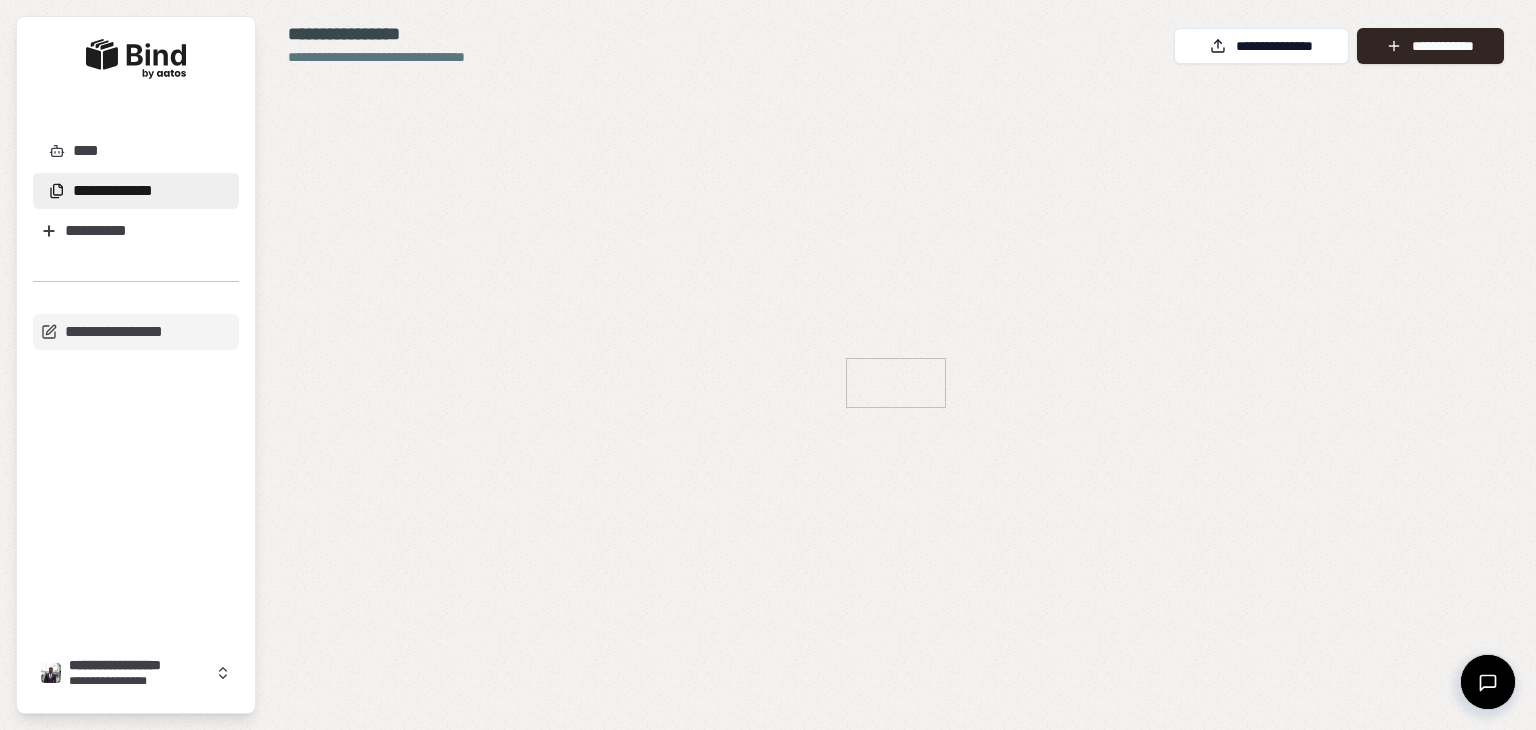 scroll, scrollTop: 0, scrollLeft: 0, axis: both 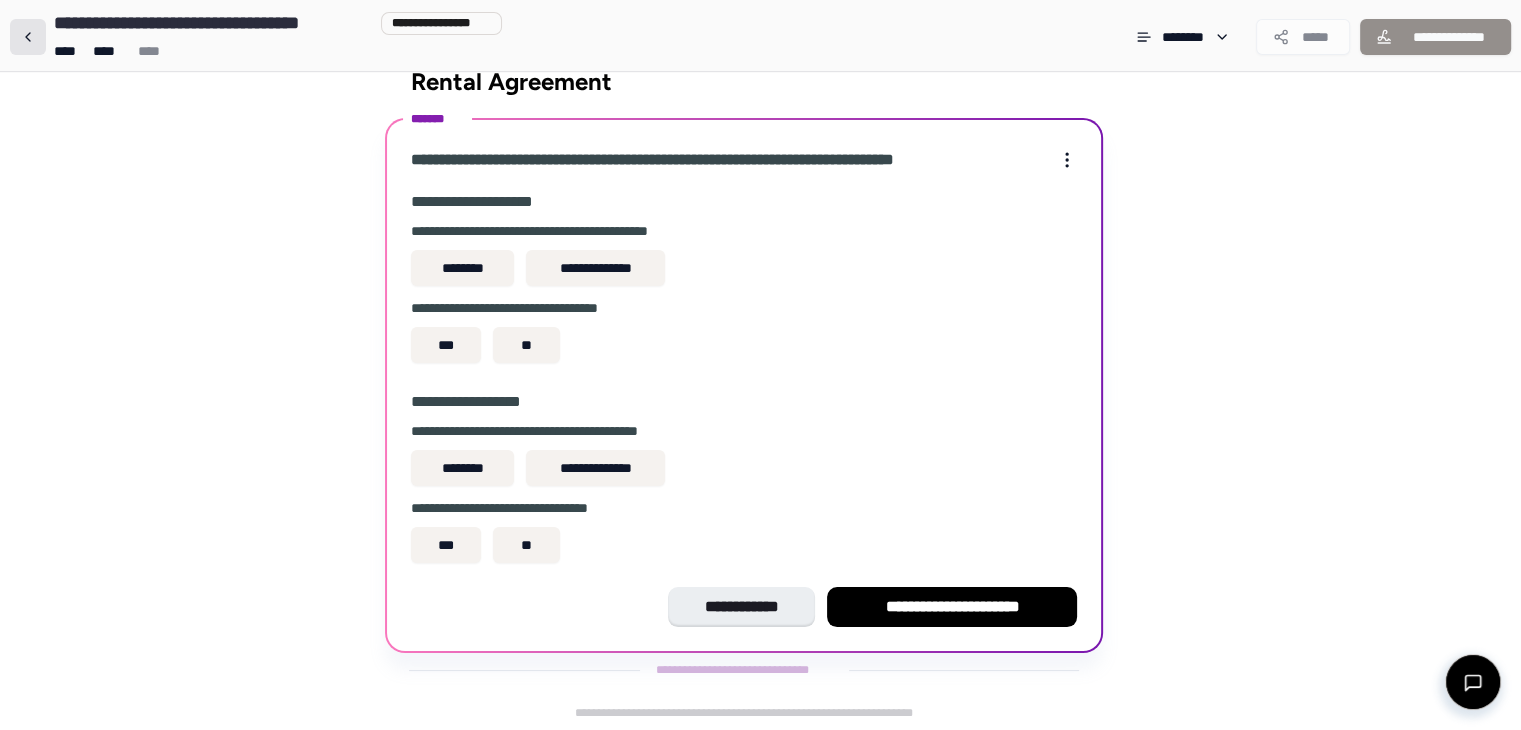 click at bounding box center (28, 37) 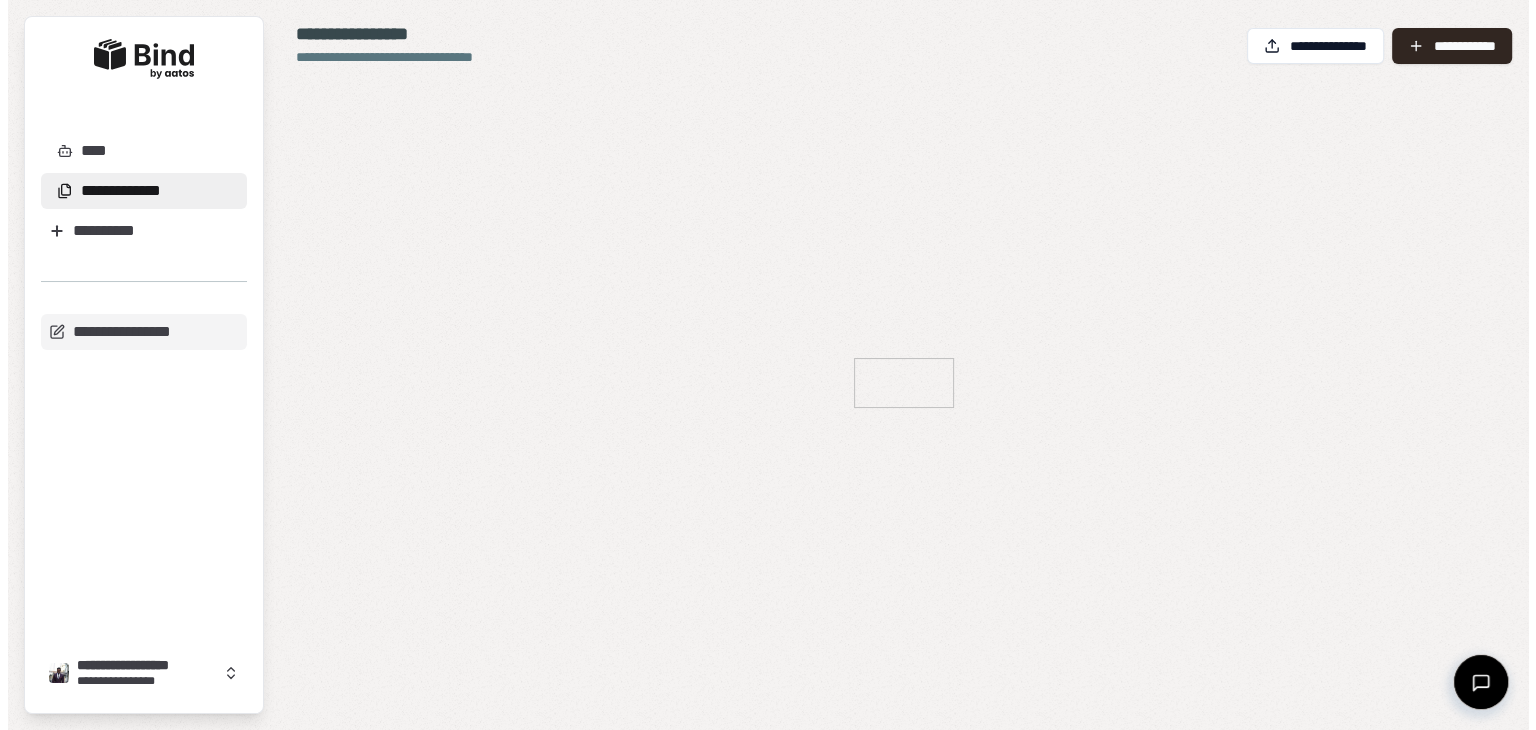 scroll, scrollTop: 0, scrollLeft: 0, axis: both 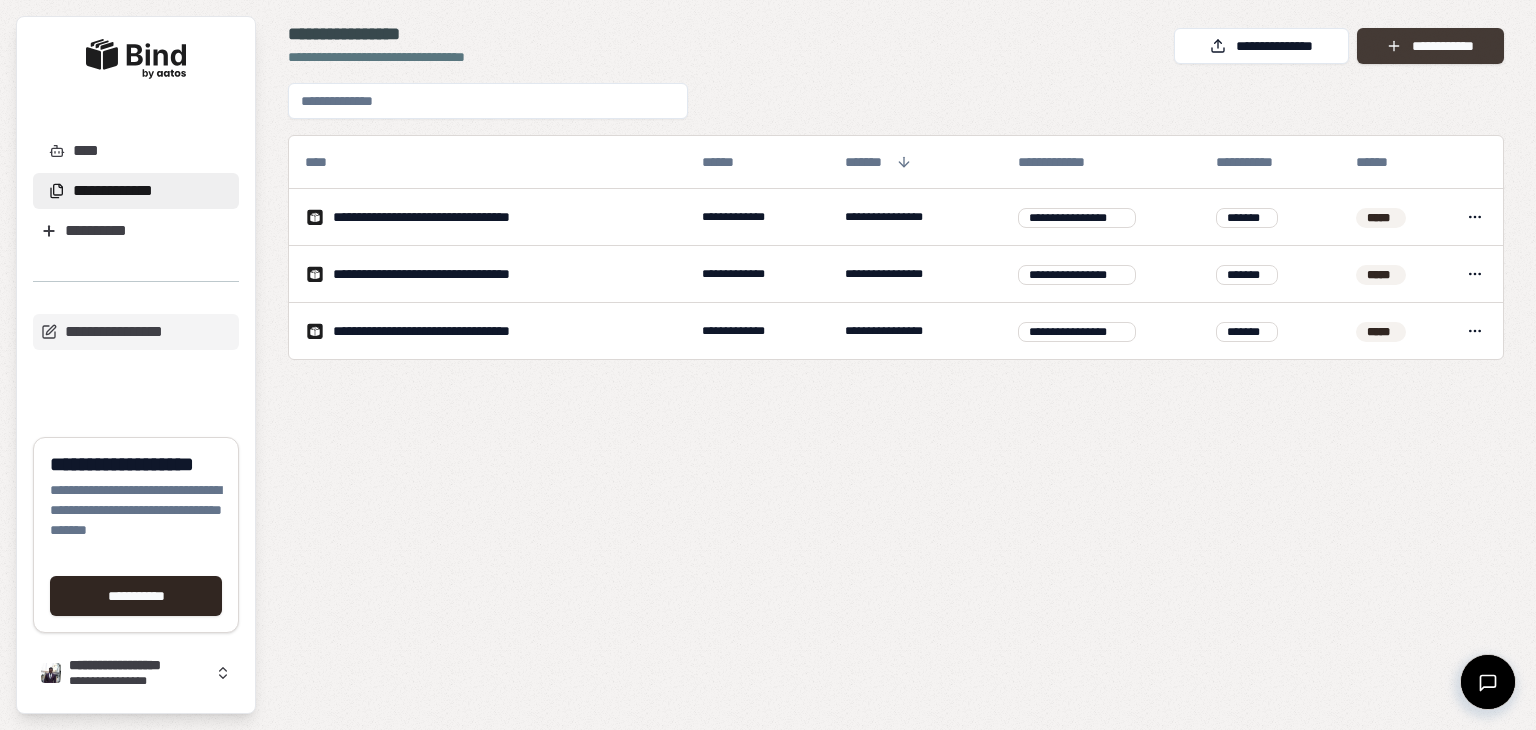 click on "**********" at bounding box center (1430, 46) 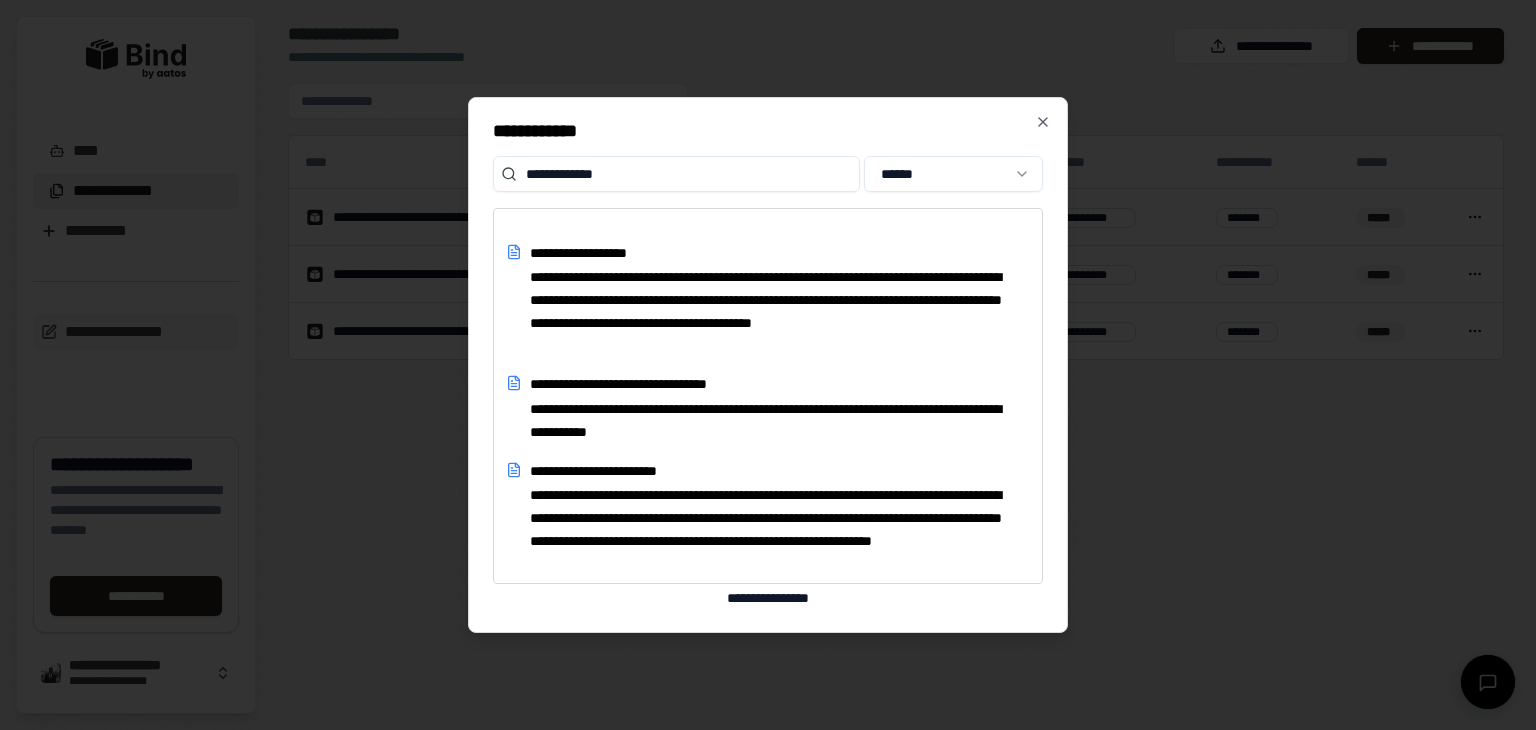 scroll, scrollTop: 800, scrollLeft: 0, axis: vertical 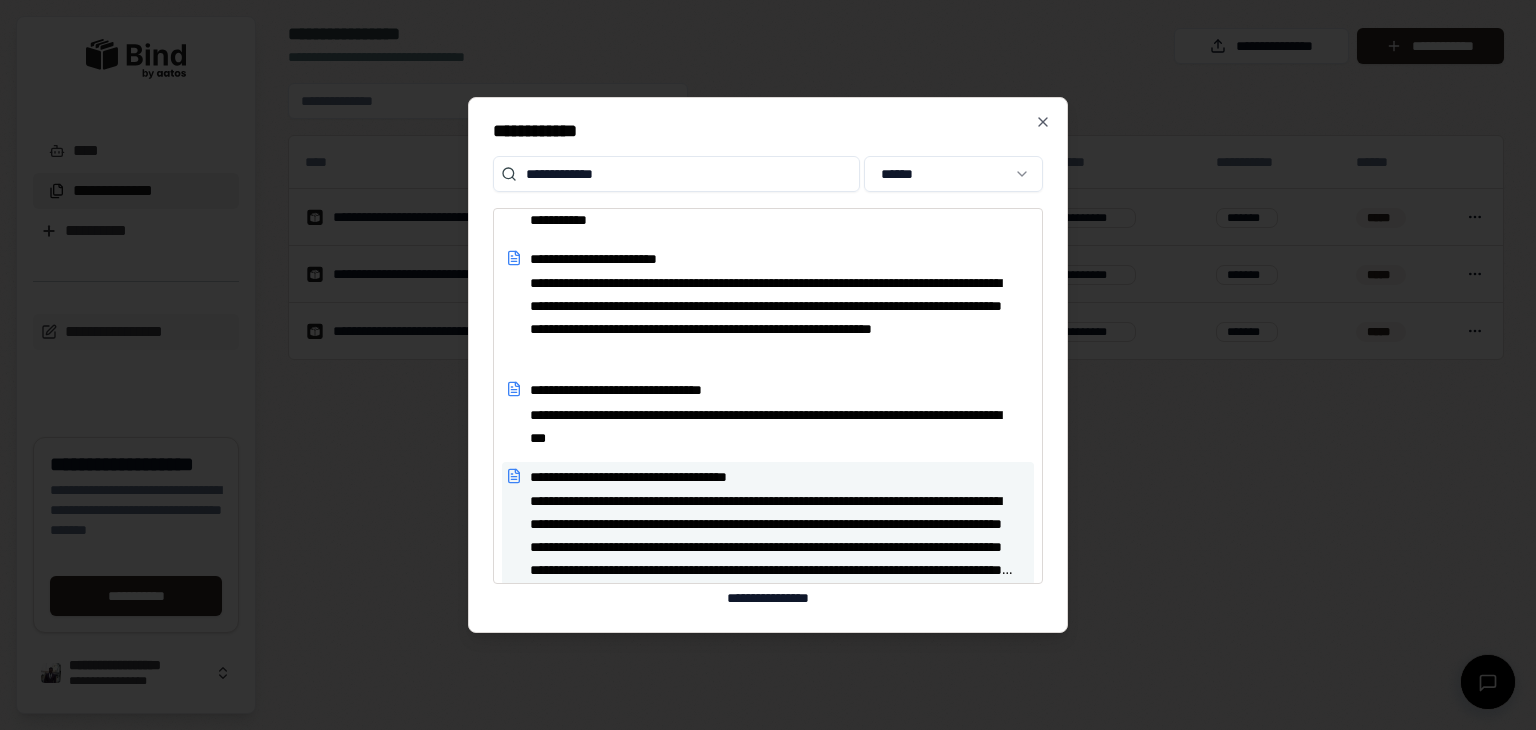 type on "**********" 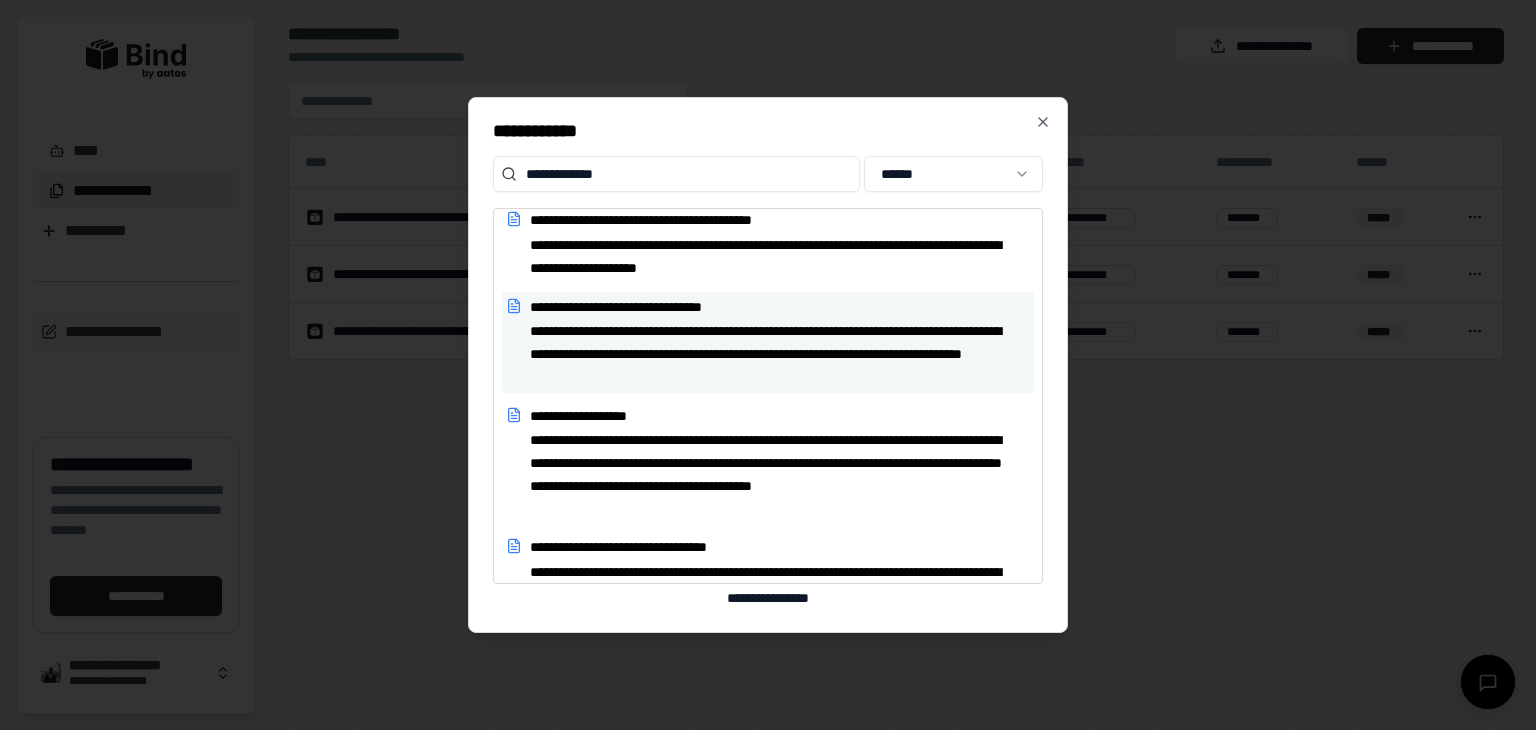 scroll, scrollTop: 400, scrollLeft: 0, axis: vertical 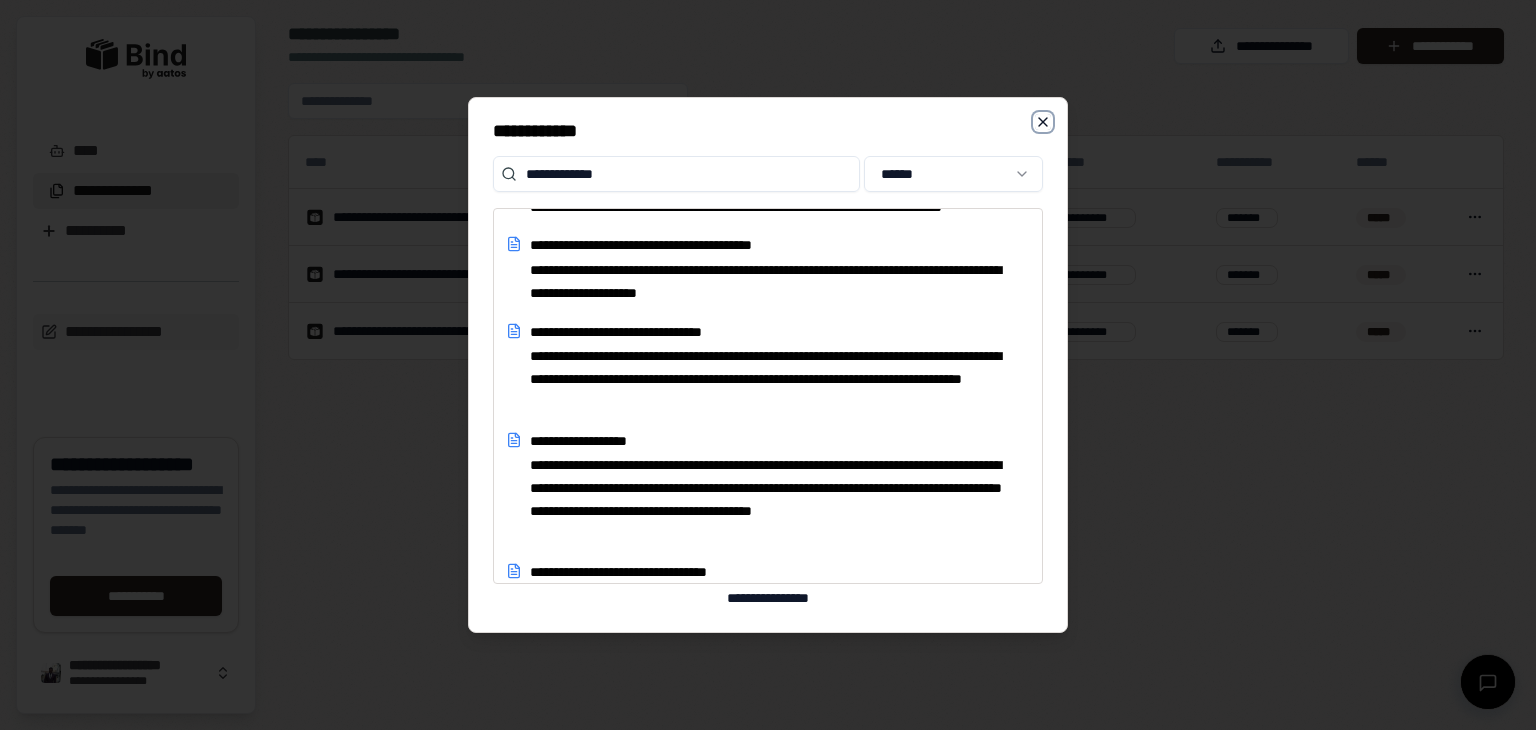 click 